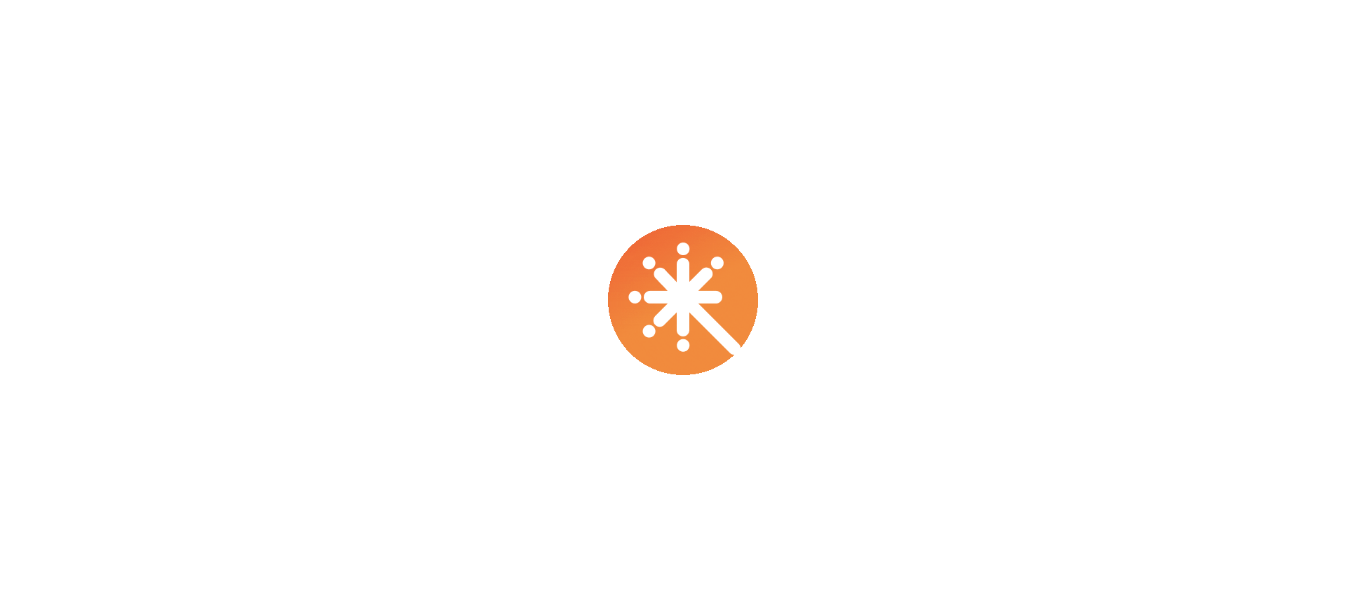 scroll, scrollTop: 0, scrollLeft: 0, axis: both 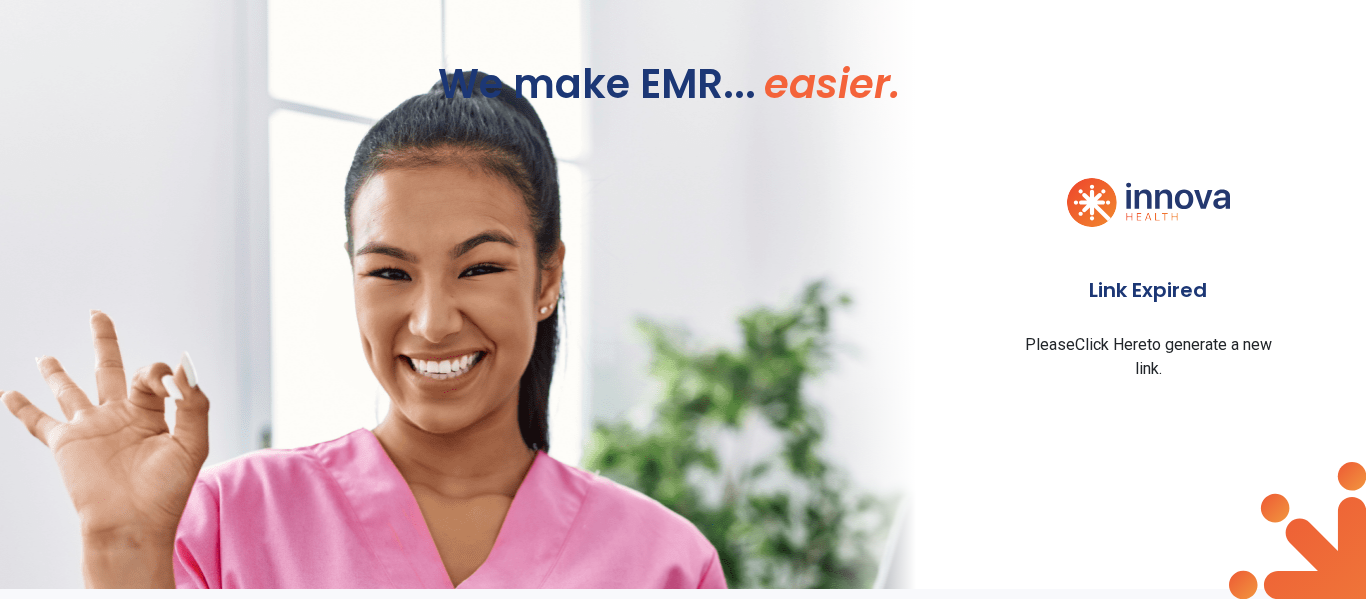 click on "Please  Click Here  to generate a new link." 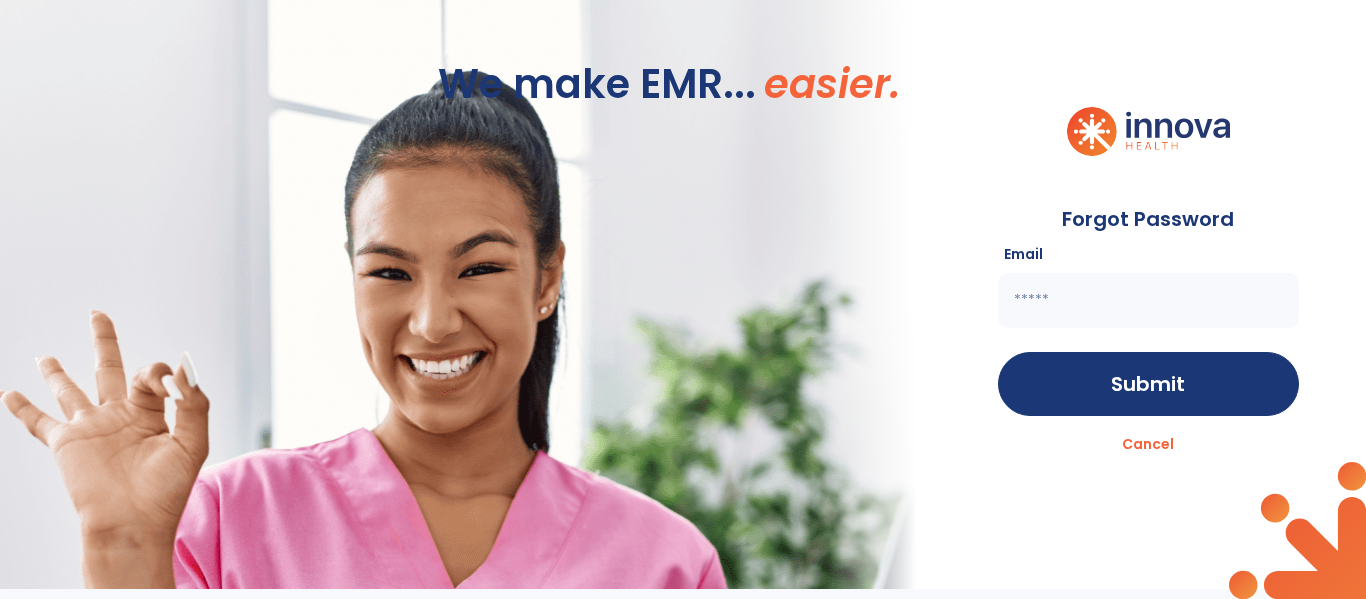click 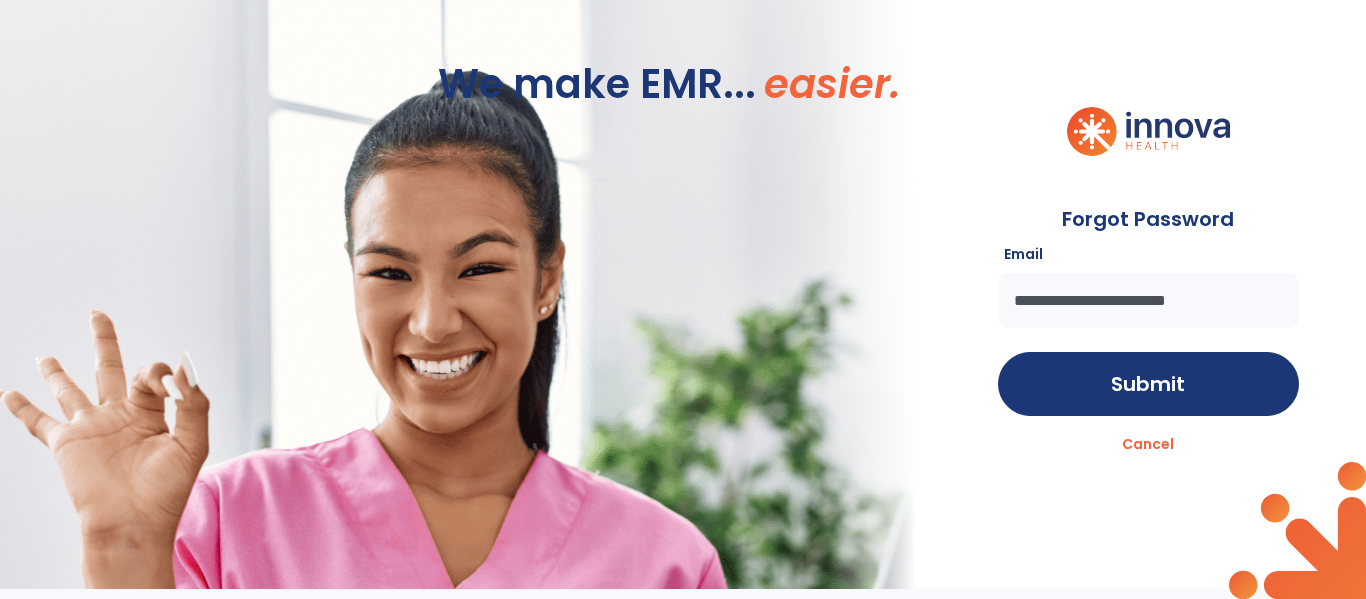 type on "**********" 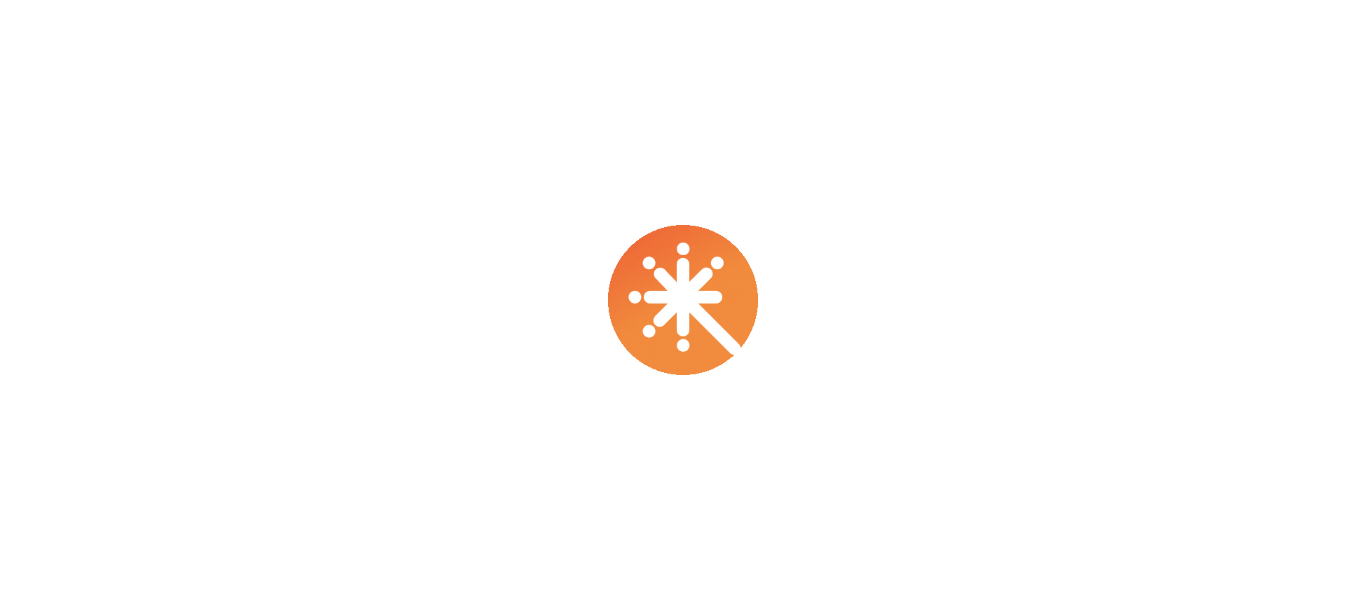 scroll, scrollTop: 0, scrollLeft: 0, axis: both 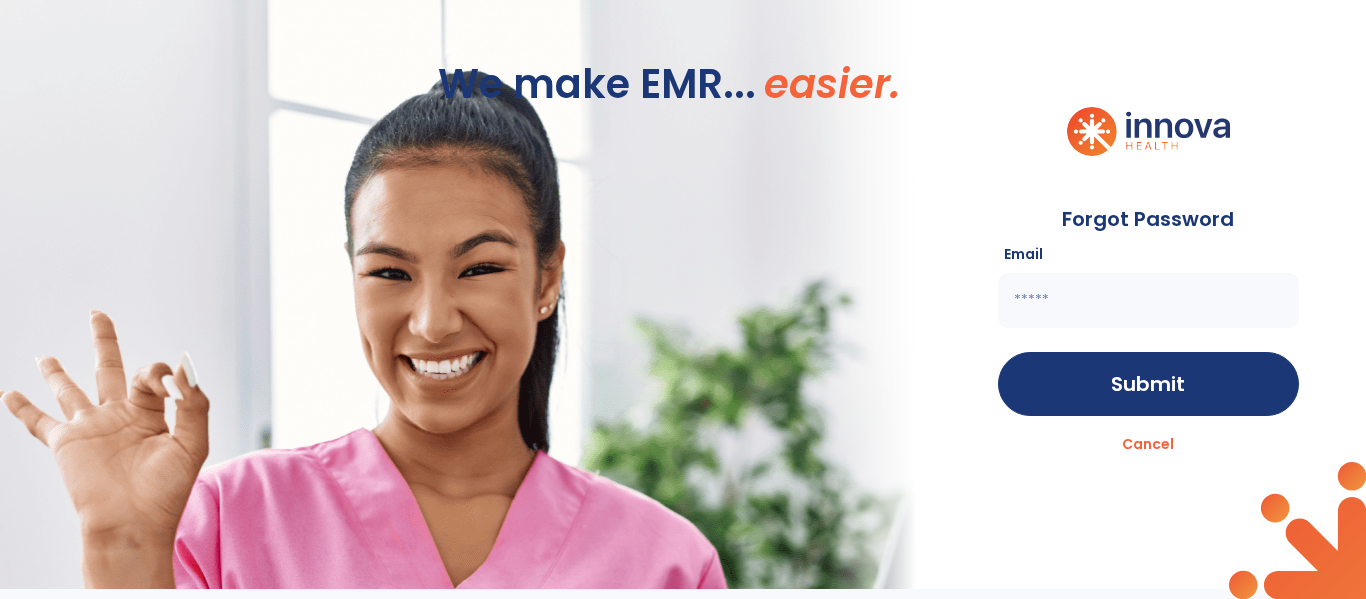 click 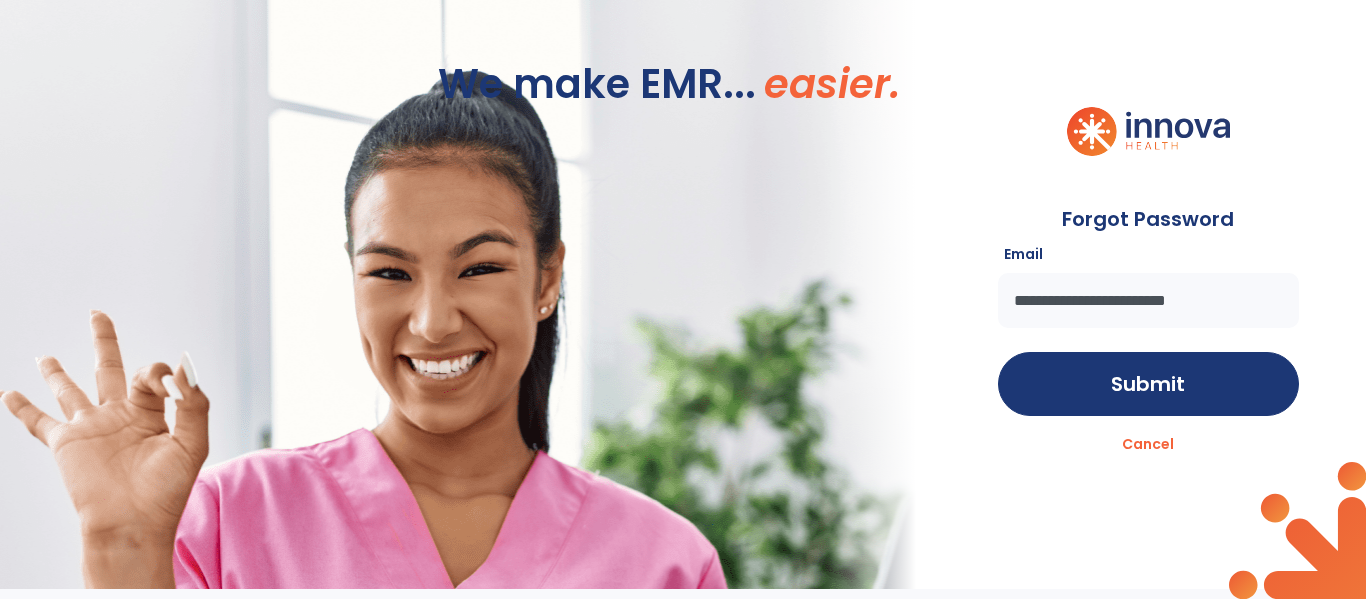 type on "**********" 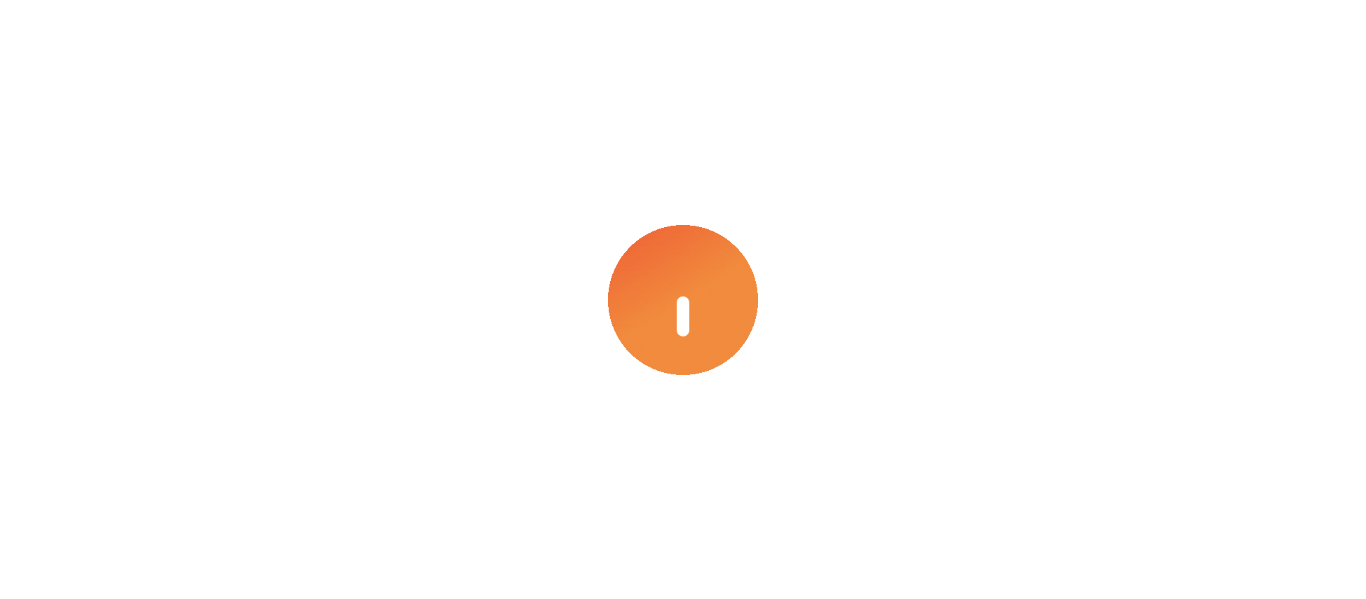 scroll, scrollTop: 0, scrollLeft: 0, axis: both 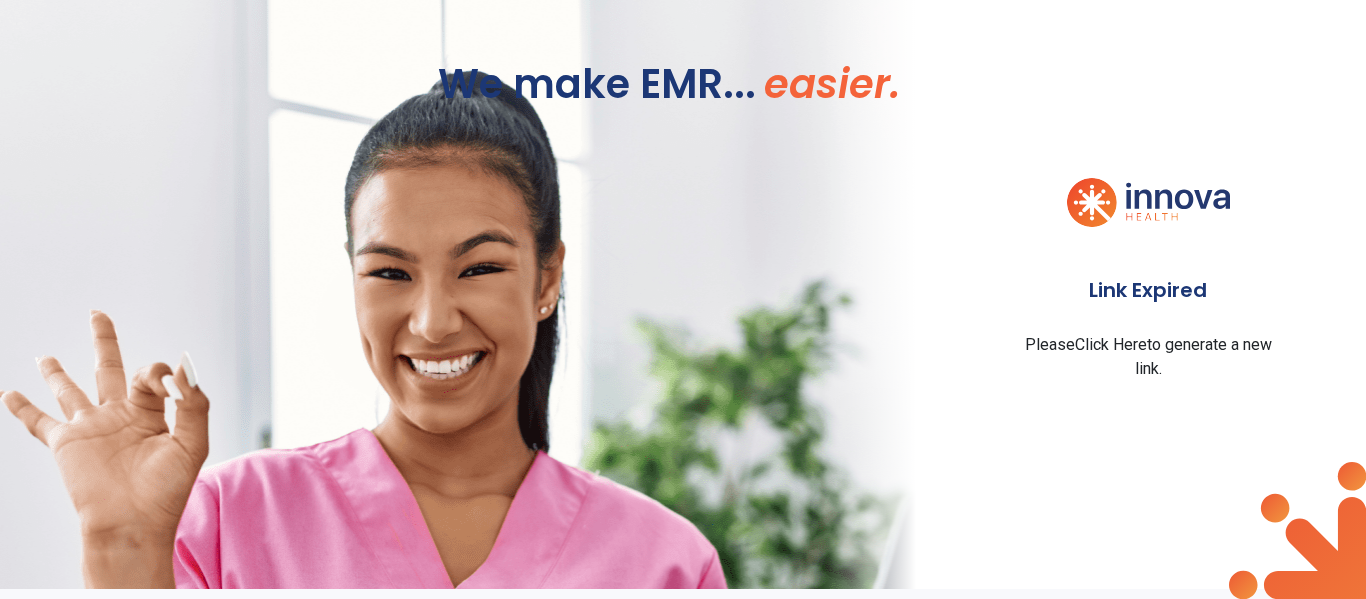 click on "Click Here" 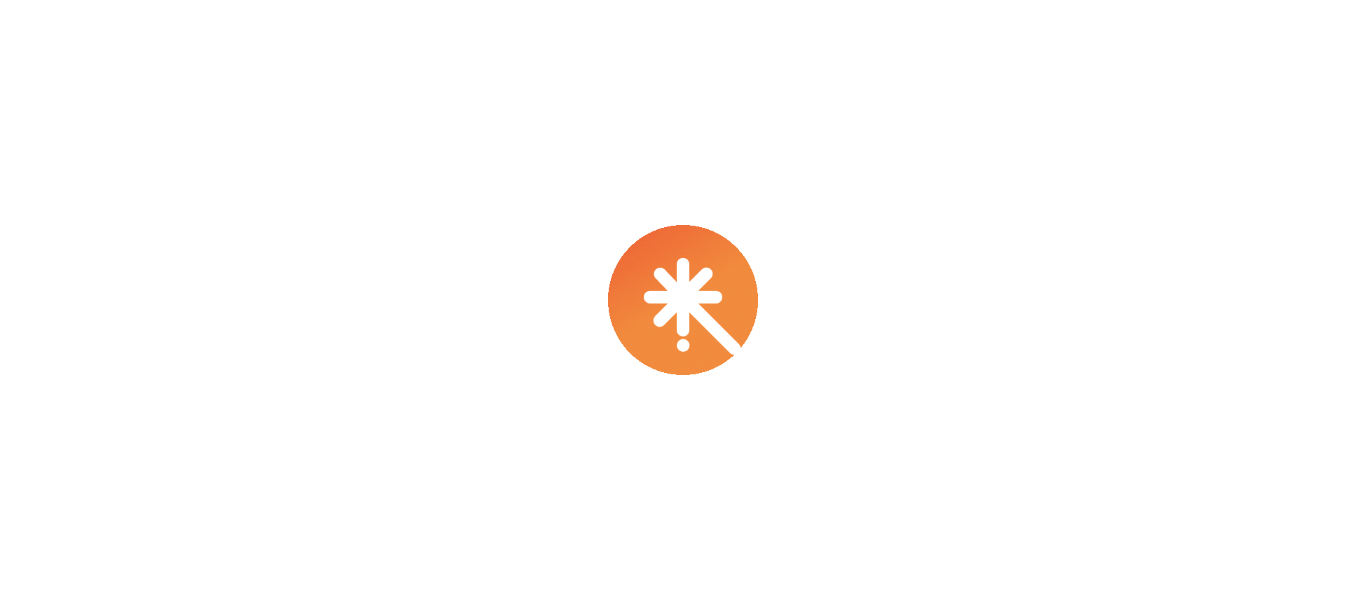 scroll, scrollTop: 0, scrollLeft: 0, axis: both 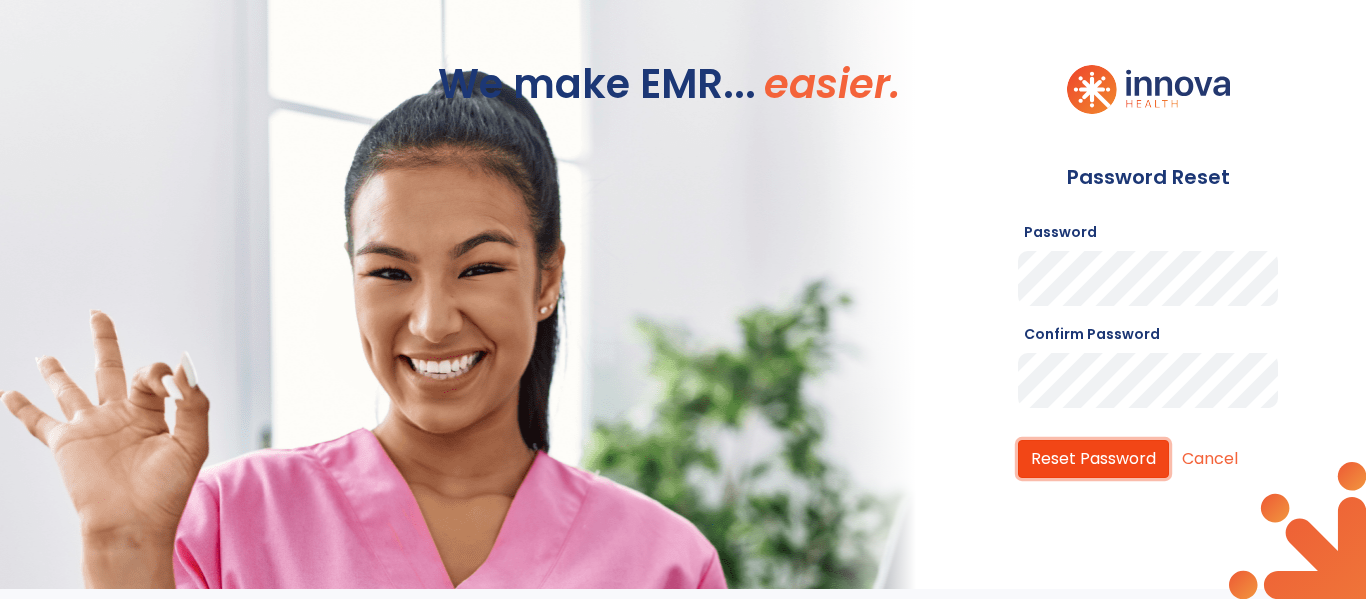 click on "Reset Password" 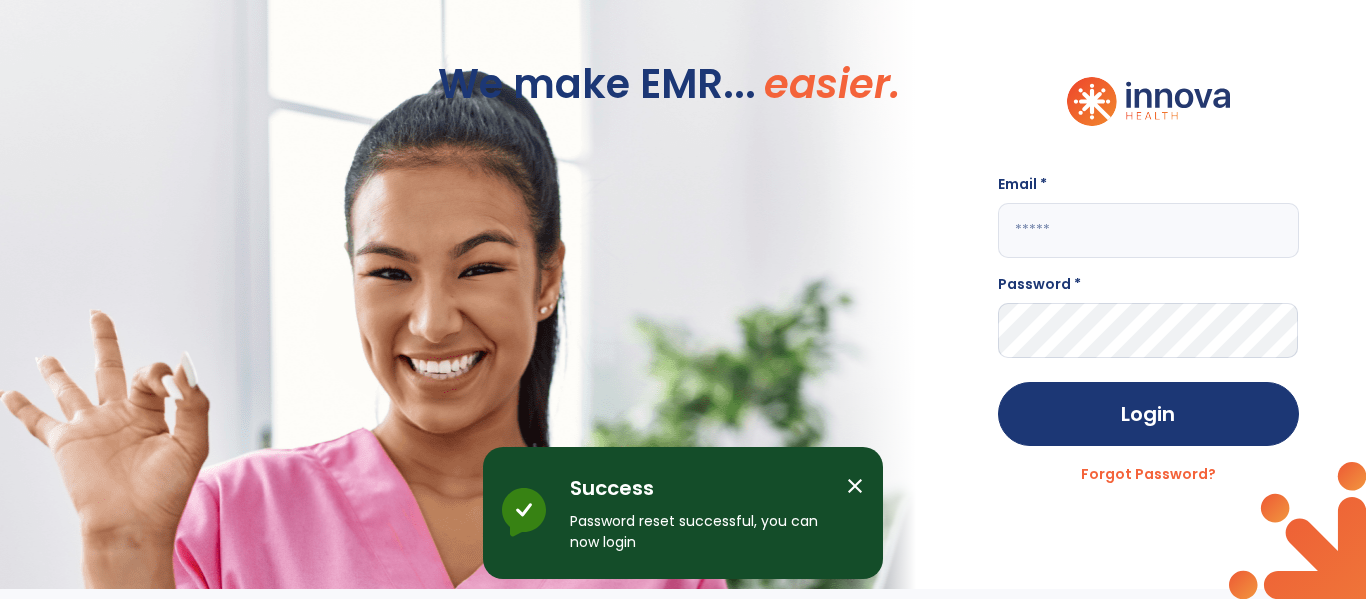 click 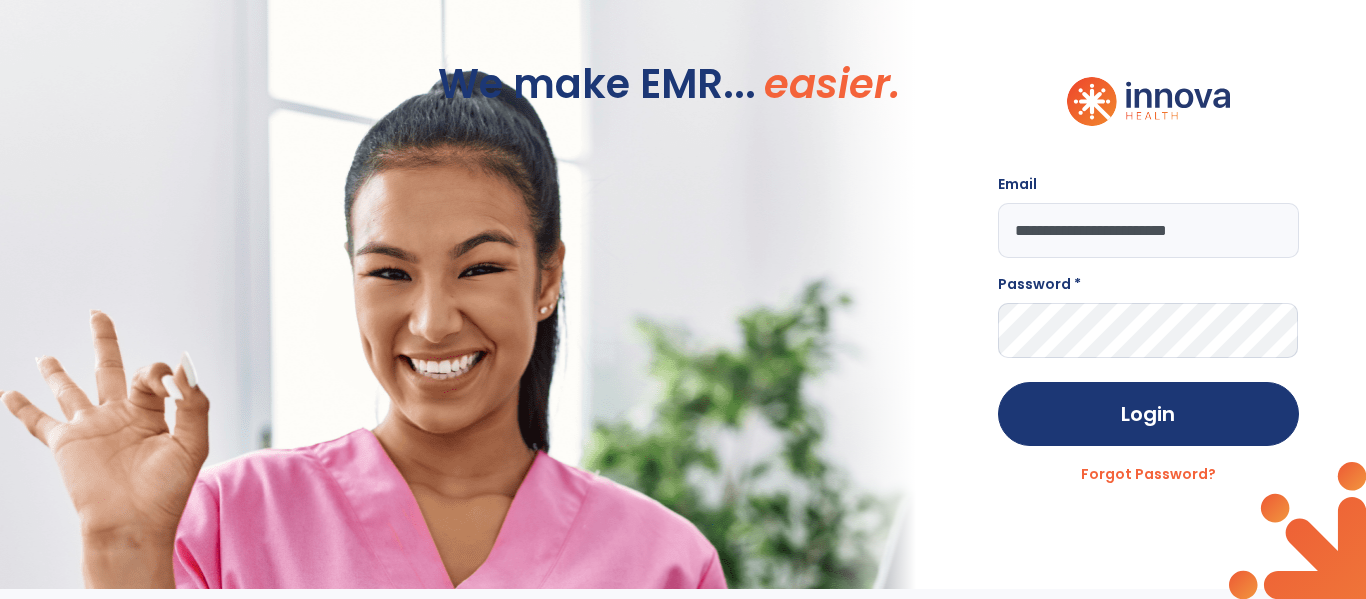 type on "**********" 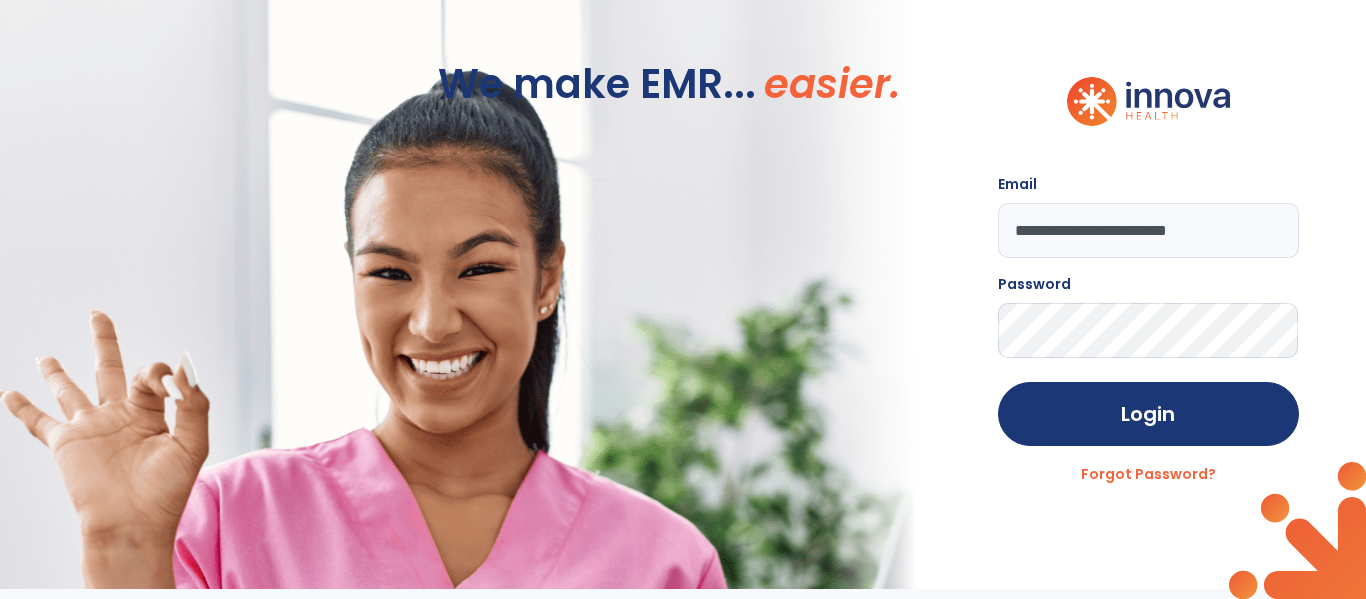 click on "Login" 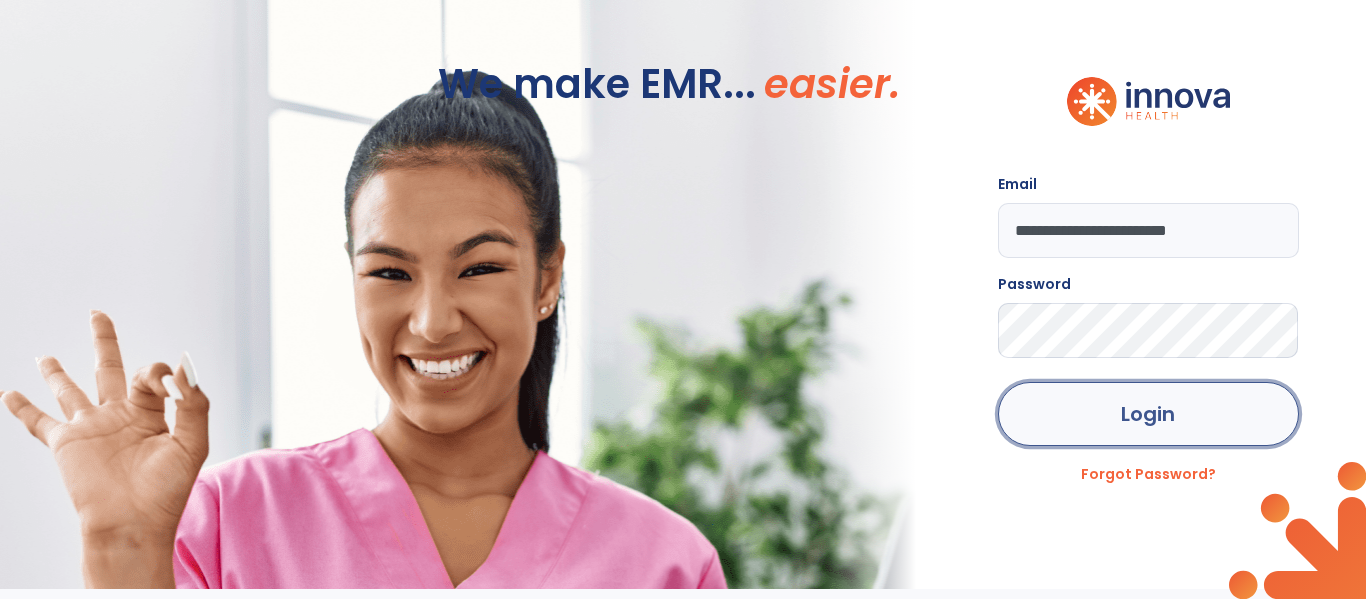 click on "Login" 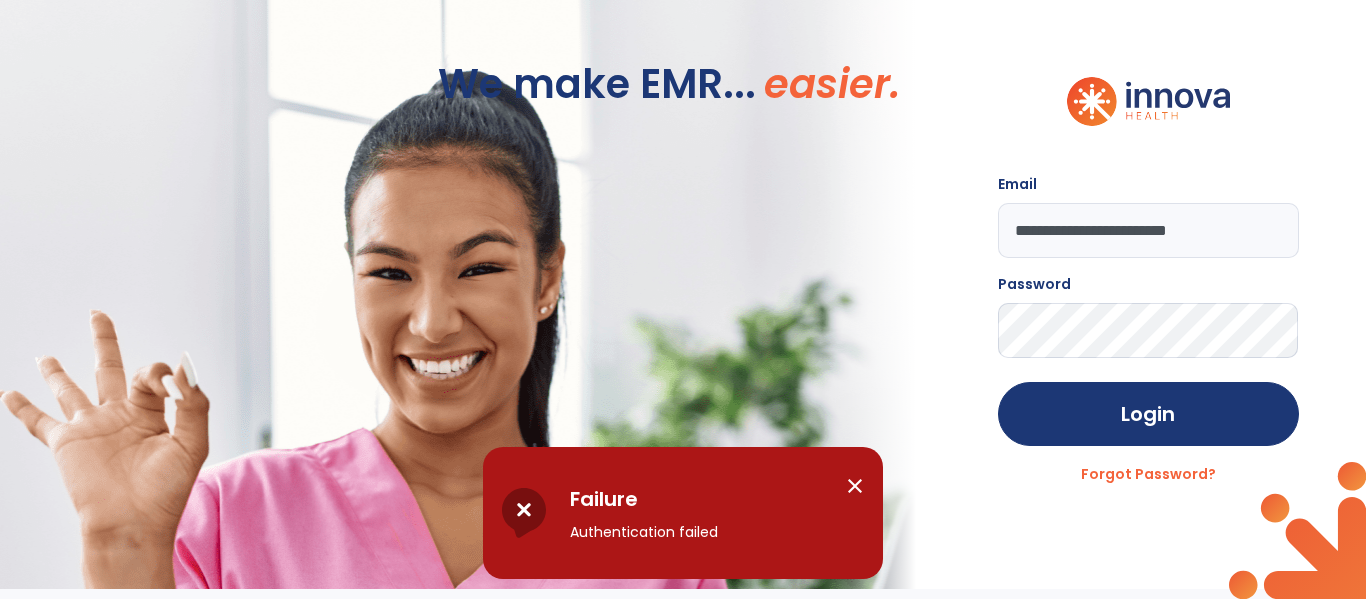 click on "We make EMR... easier. Email  [EMAIL] Password  Login Forgot Password?" 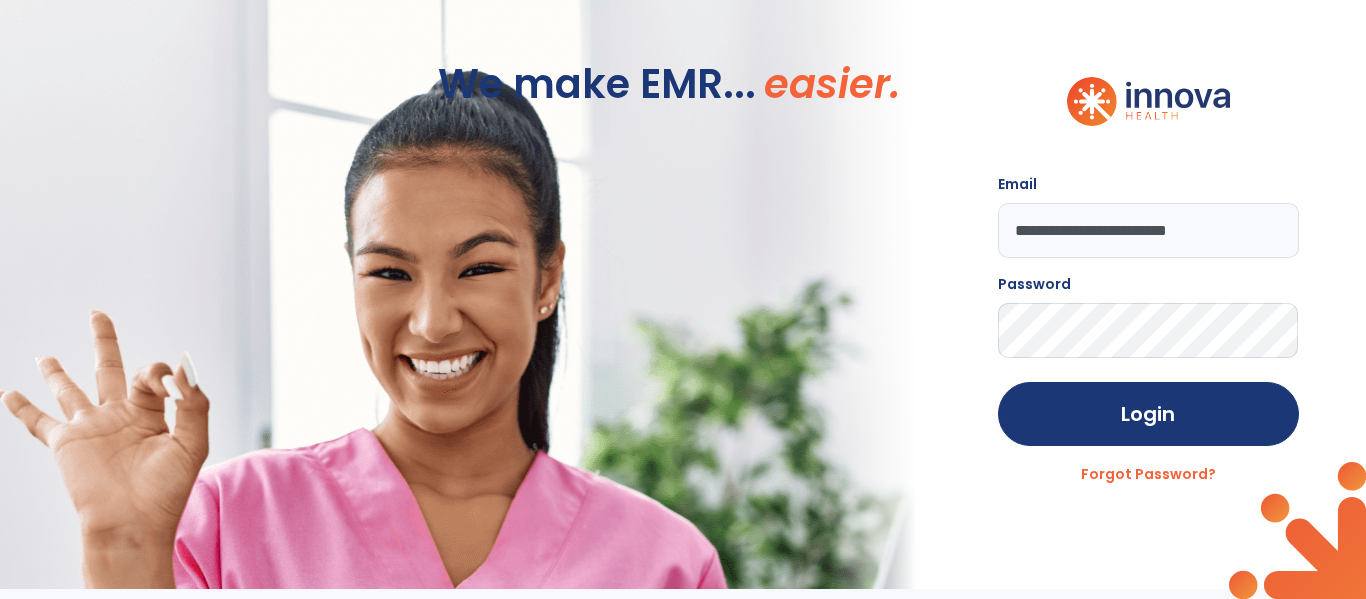 click on "Login" 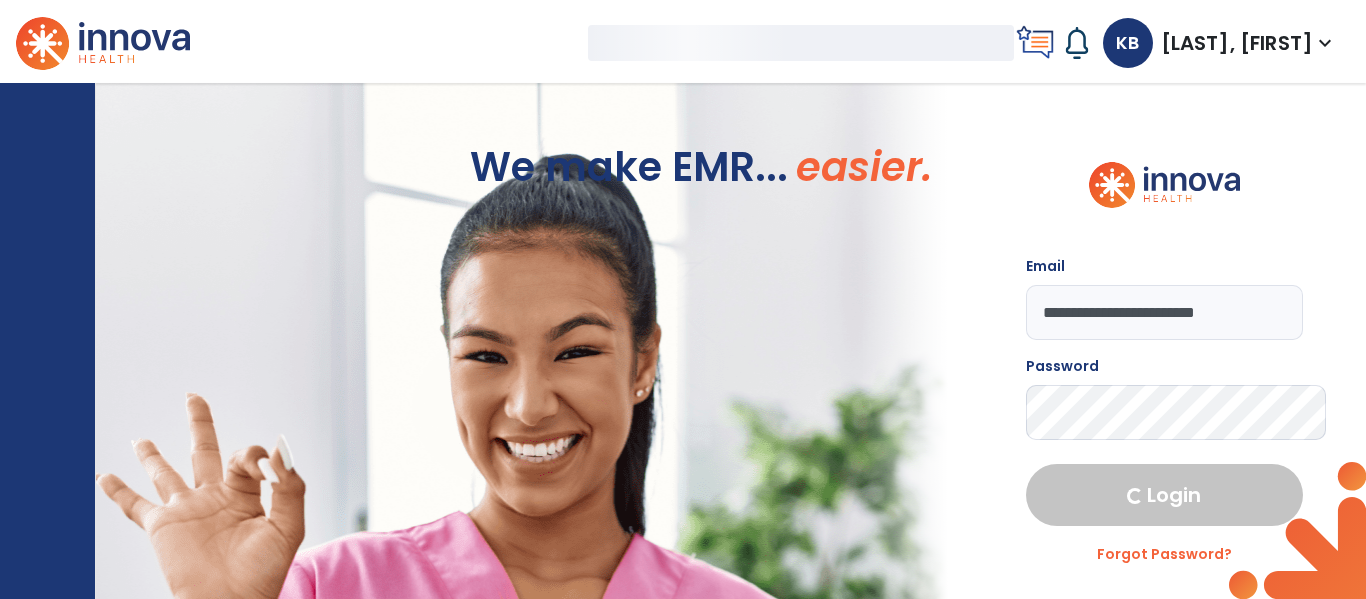 select on "****" 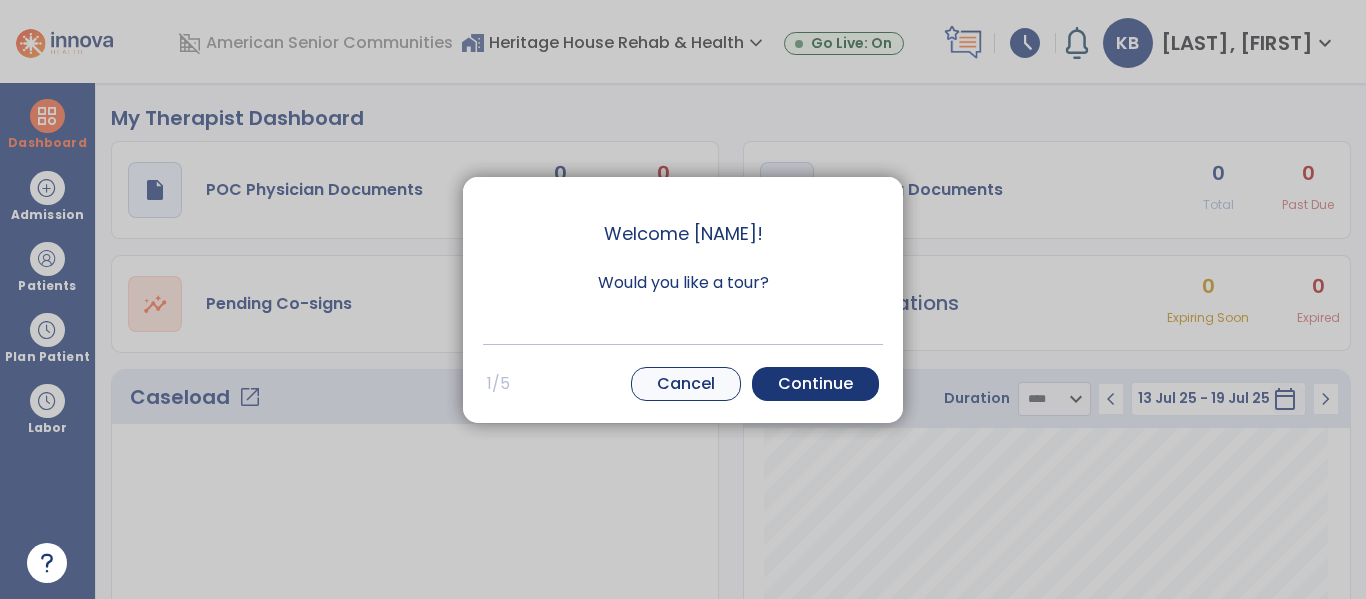 click on "Cancel" at bounding box center [686, 384] 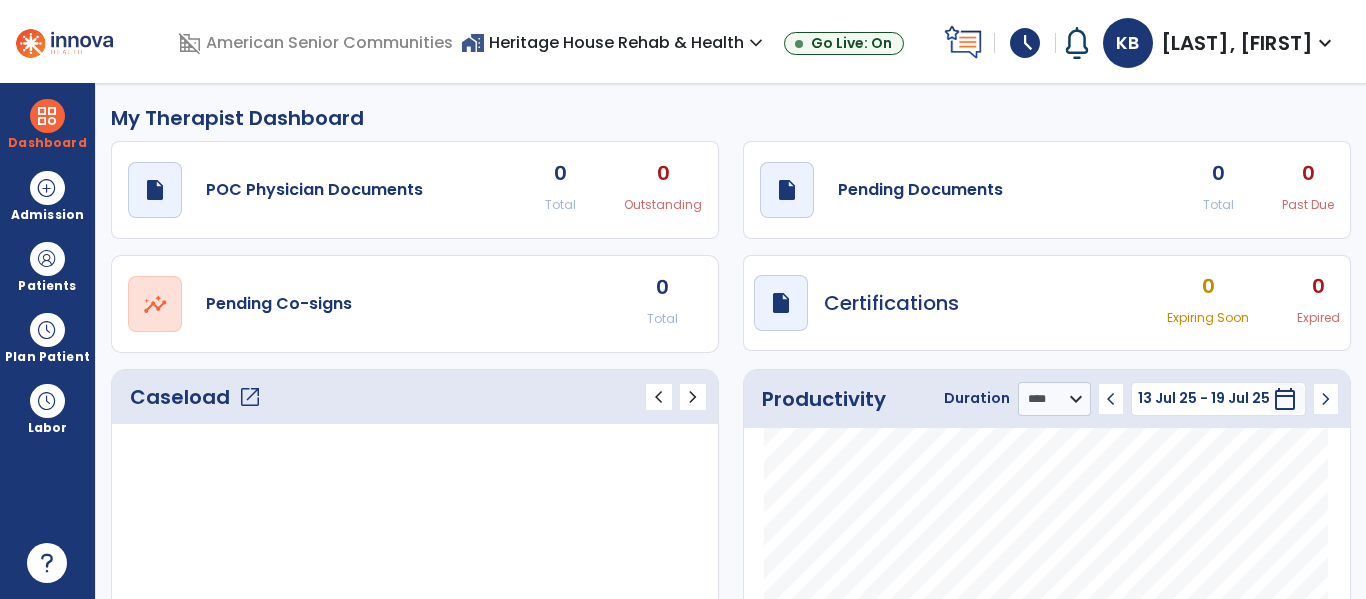 click on "open_in_new" 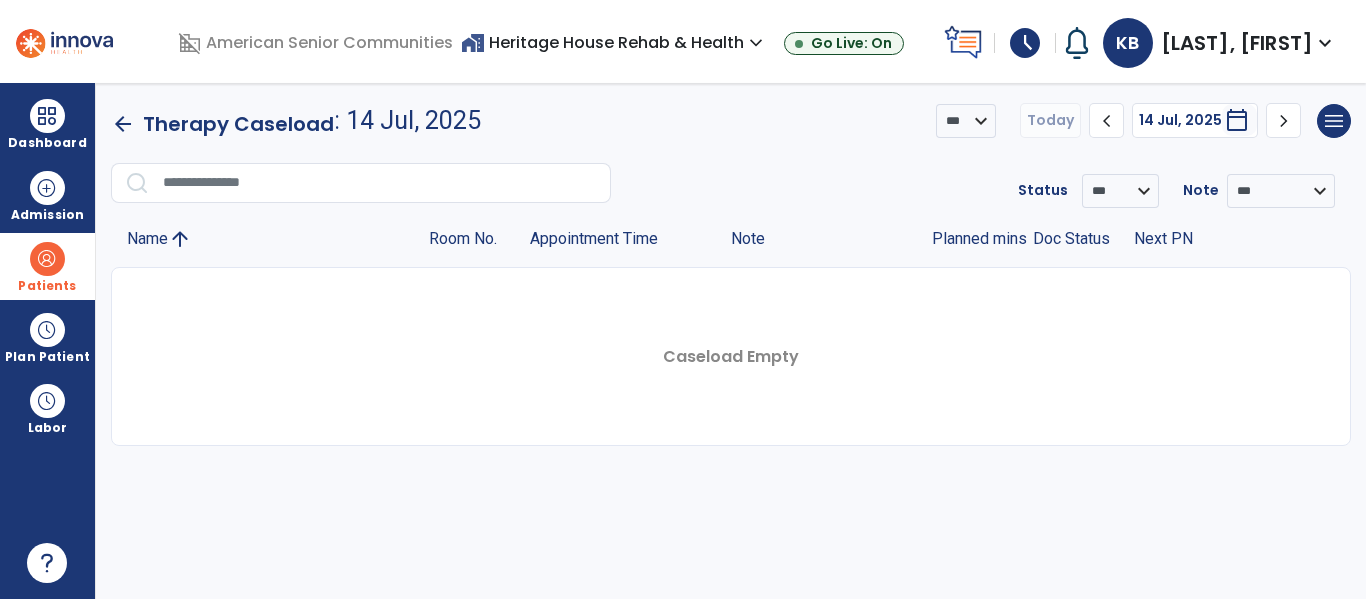 click on "Patients" at bounding box center (47, 286) 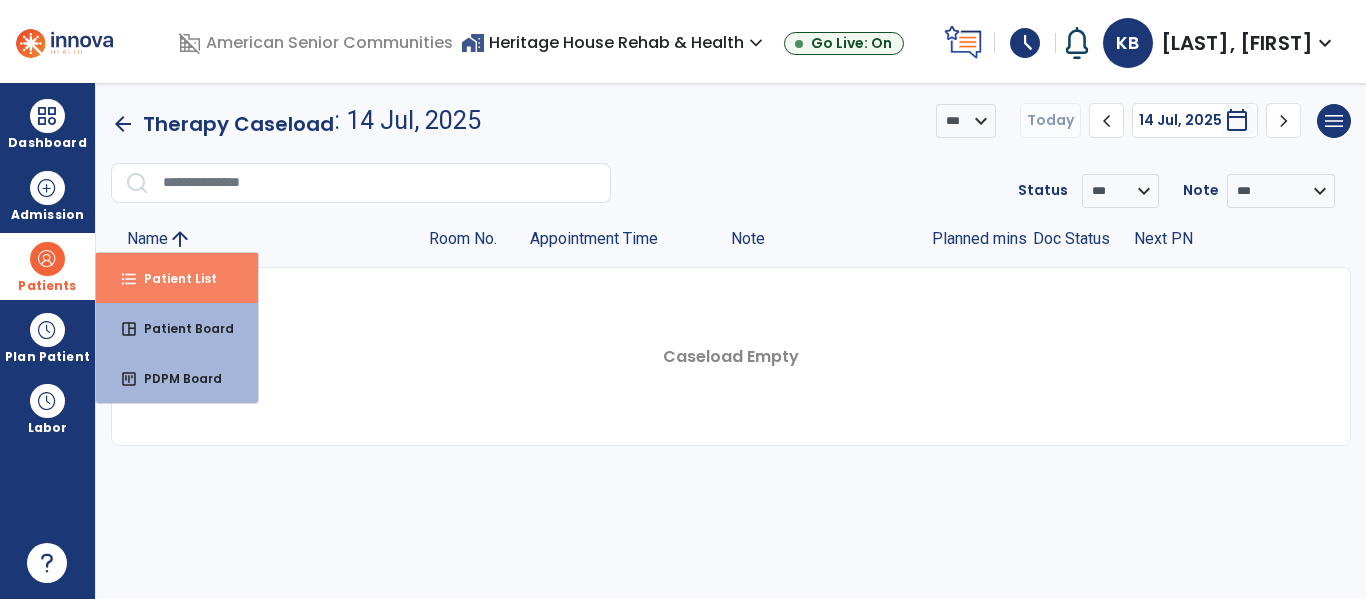 click on "Patient List" at bounding box center (172, 278) 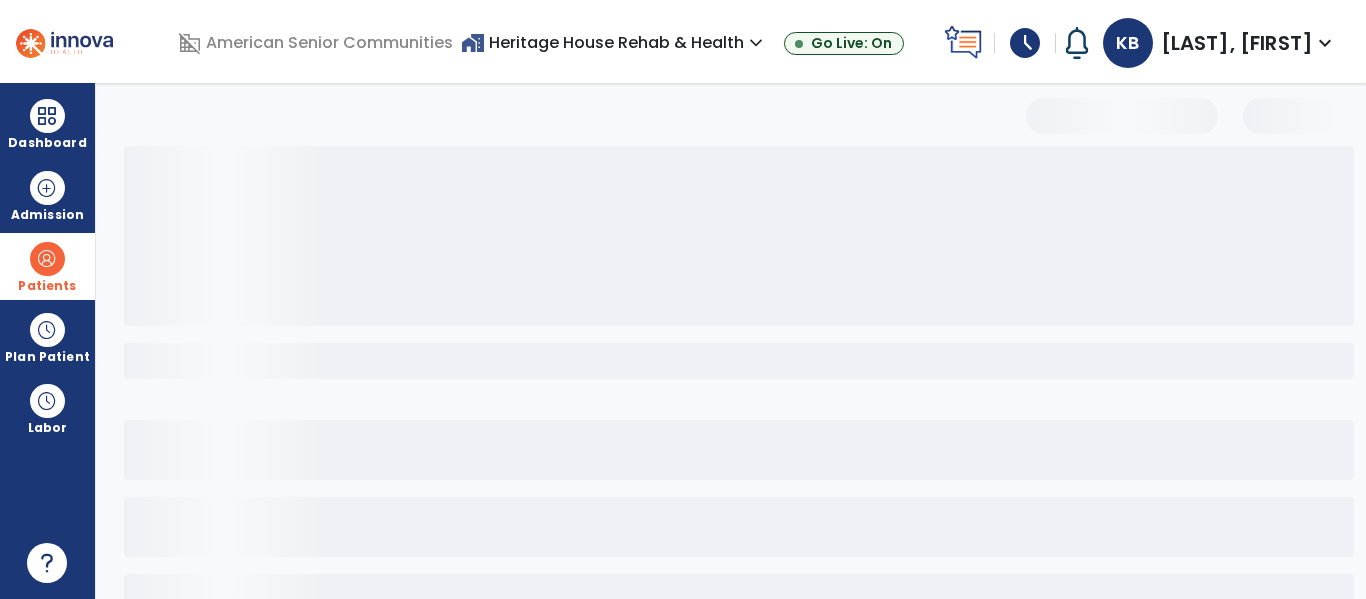 select on "***" 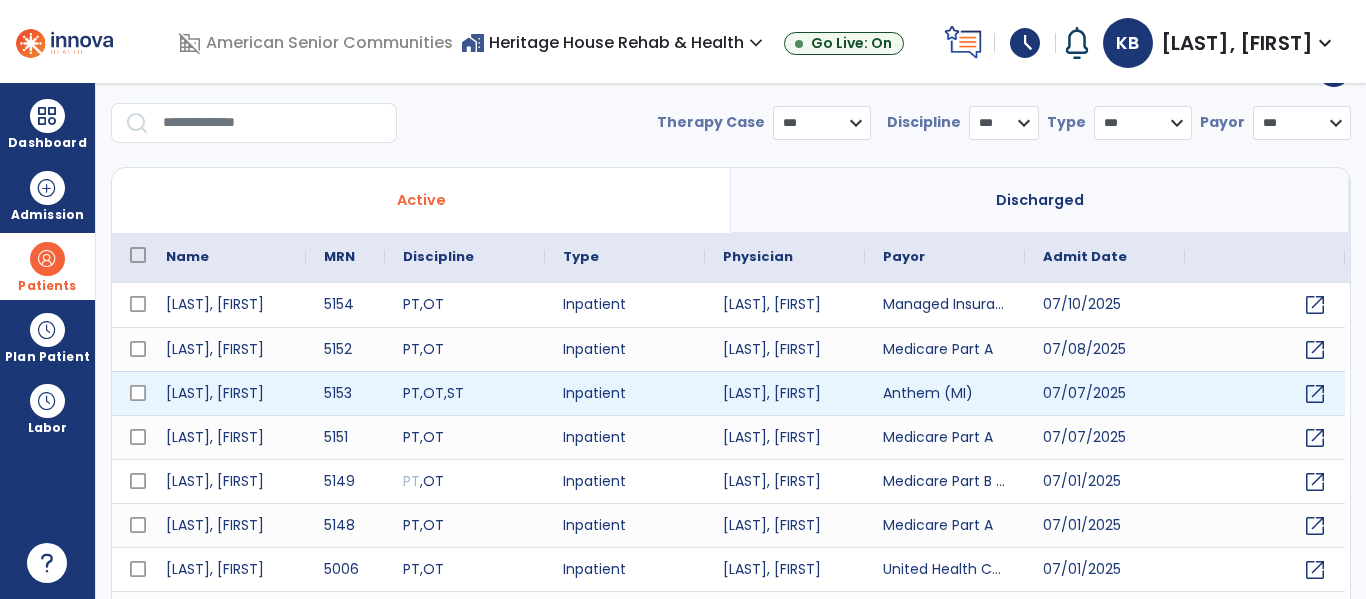 scroll, scrollTop: 48, scrollLeft: 0, axis: vertical 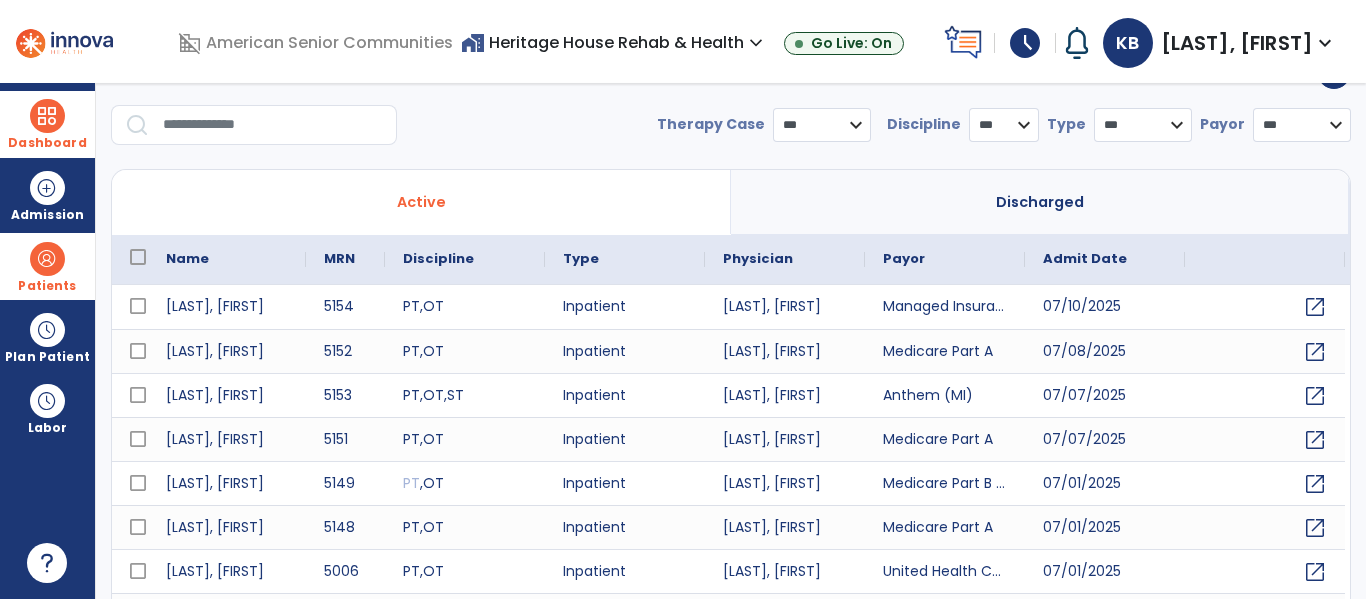 click at bounding box center (47, 116) 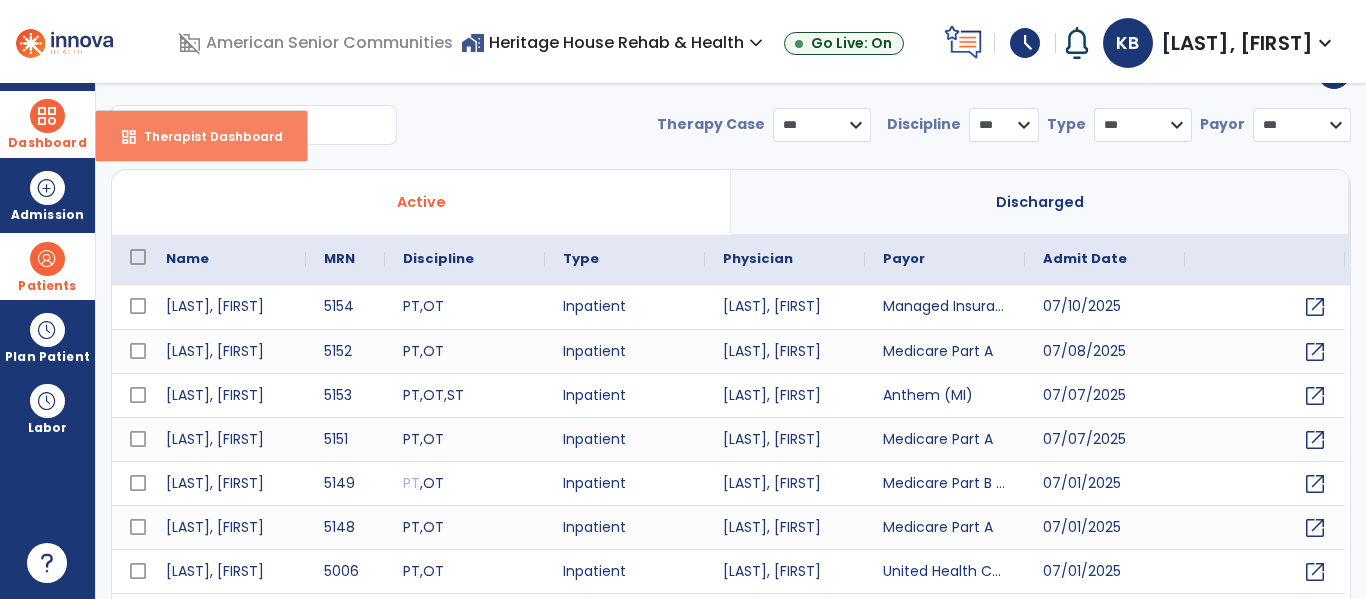 click on "dashboard" at bounding box center (129, 137) 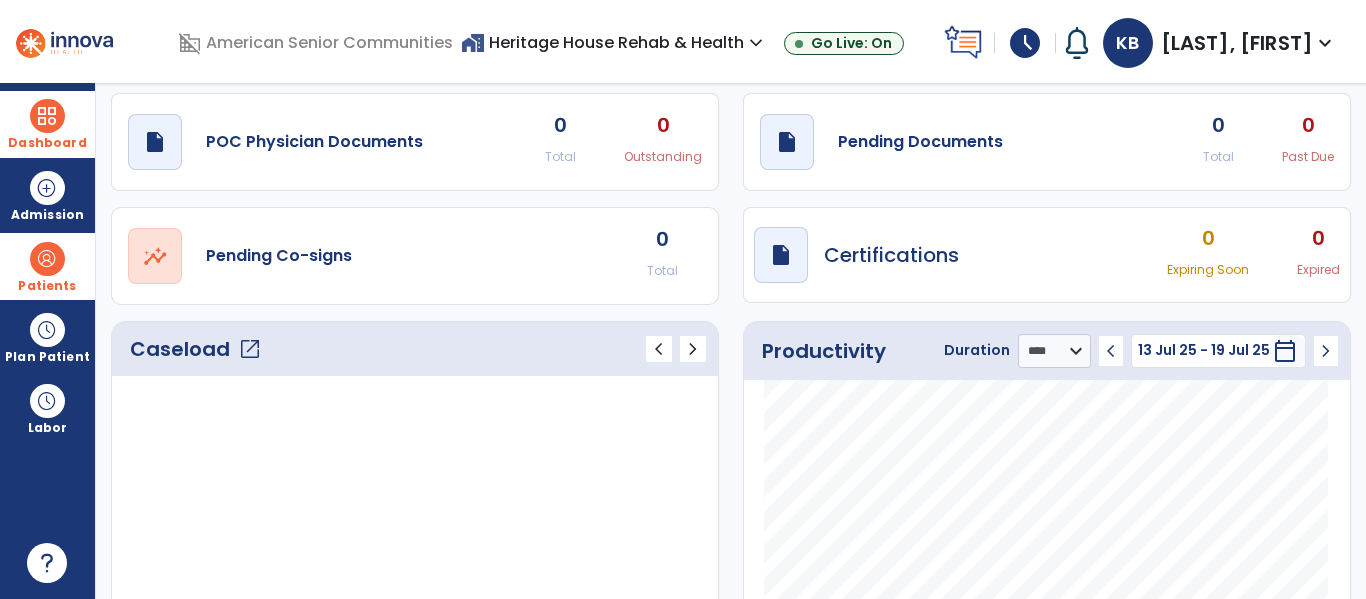 click on "home_work   Heritage House Rehab & Health   expand_more" at bounding box center (614, 42) 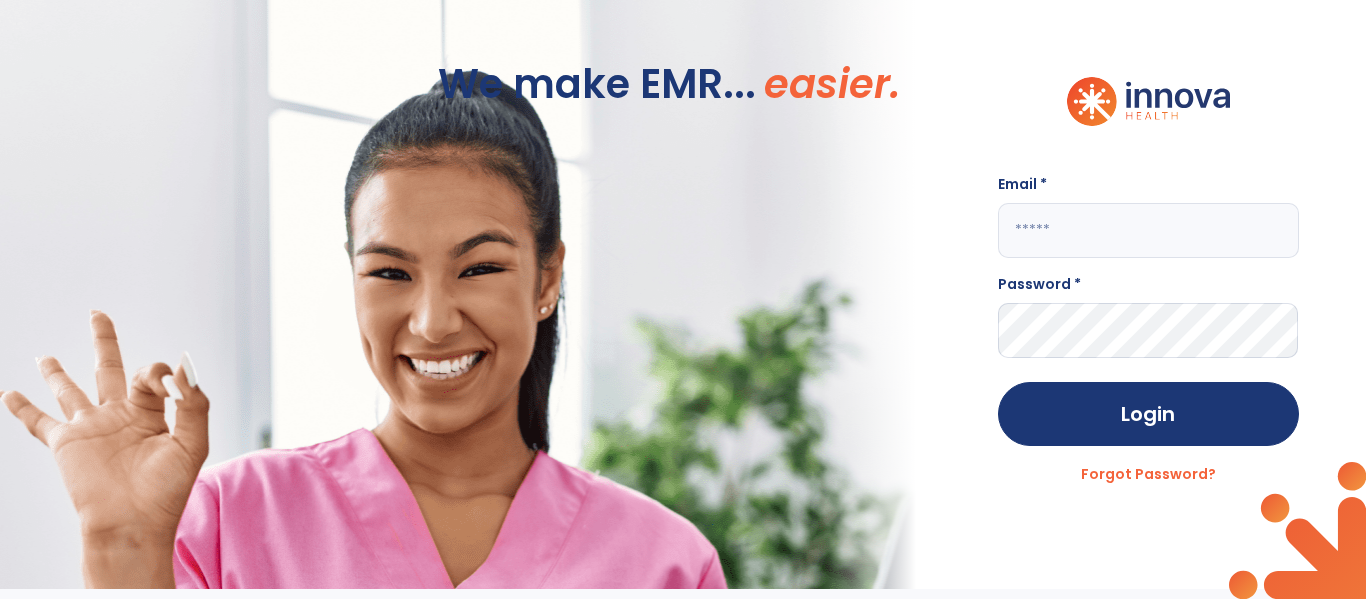 scroll, scrollTop: 0, scrollLeft: 0, axis: both 